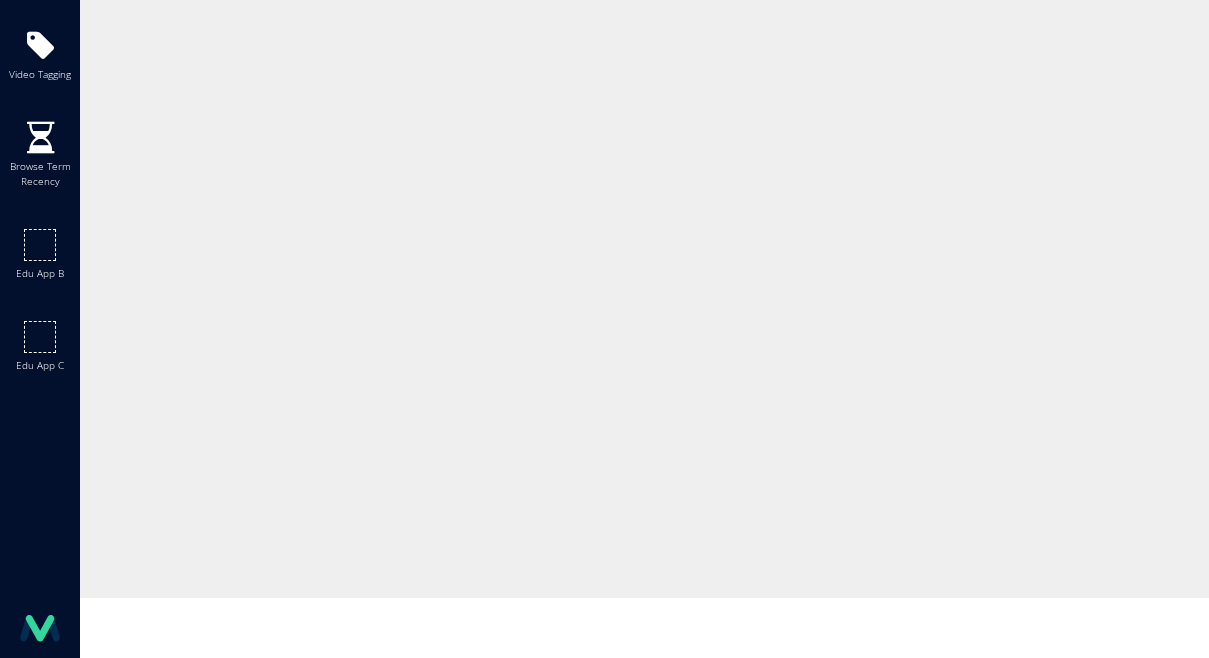 scroll, scrollTop: 0, scrollLeft: 0, axis: both 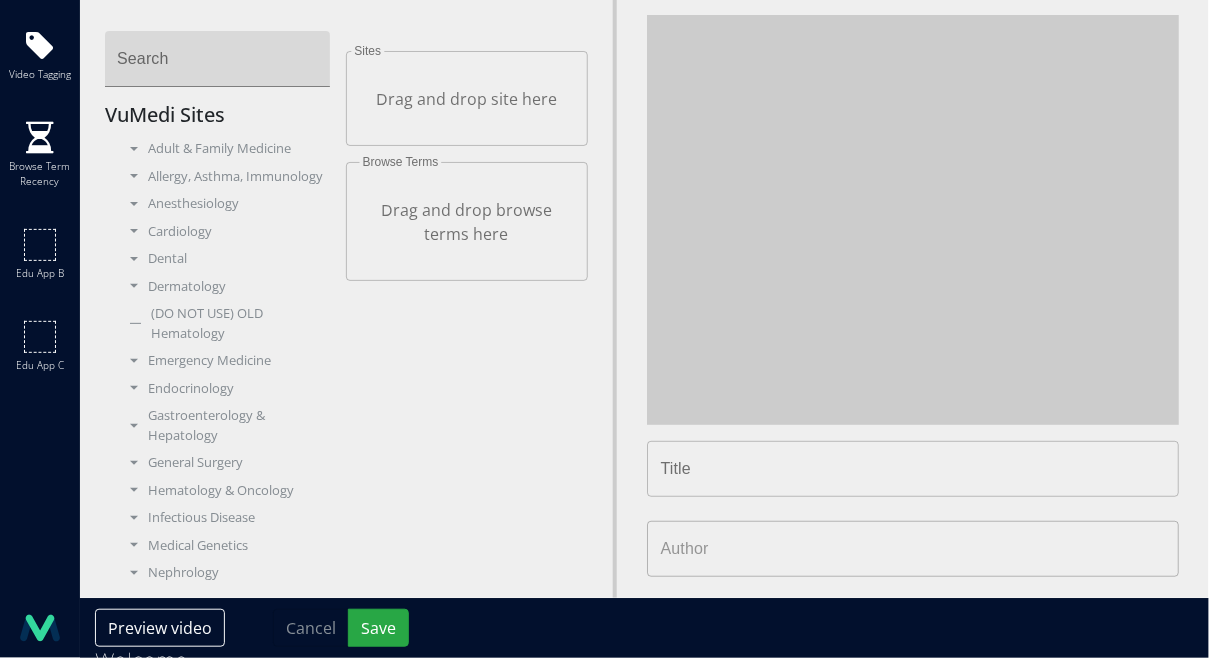 type on "**********" 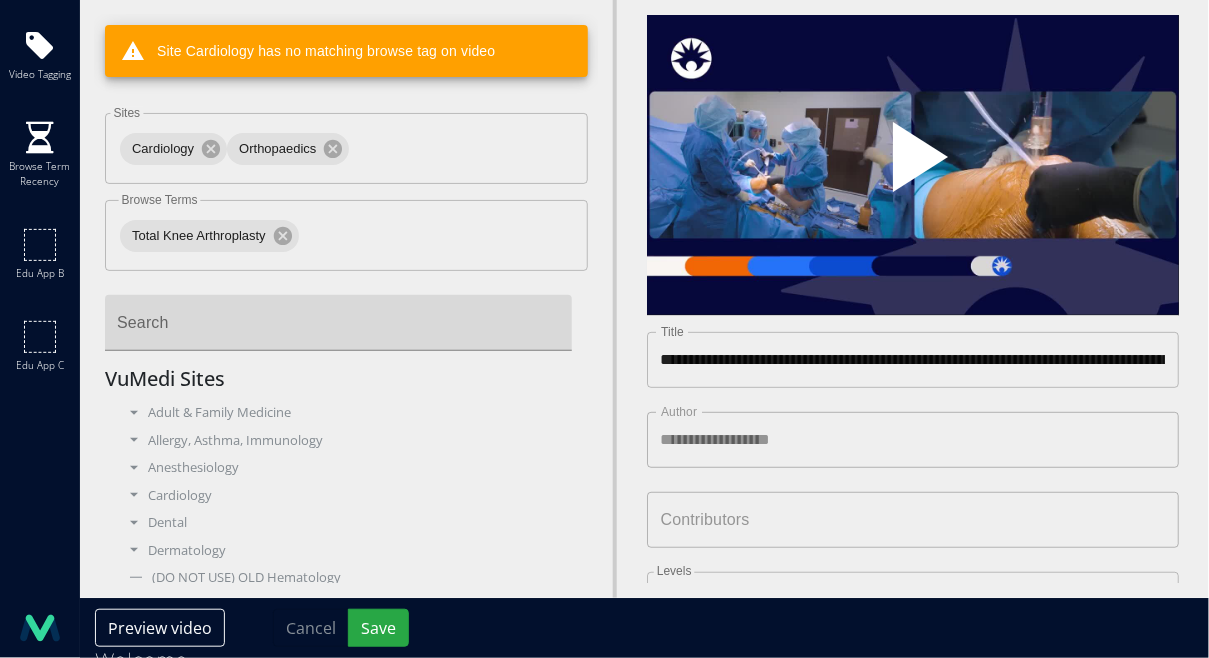 scroll, scrollTop: 0, scrollLeft: 0, axis: both 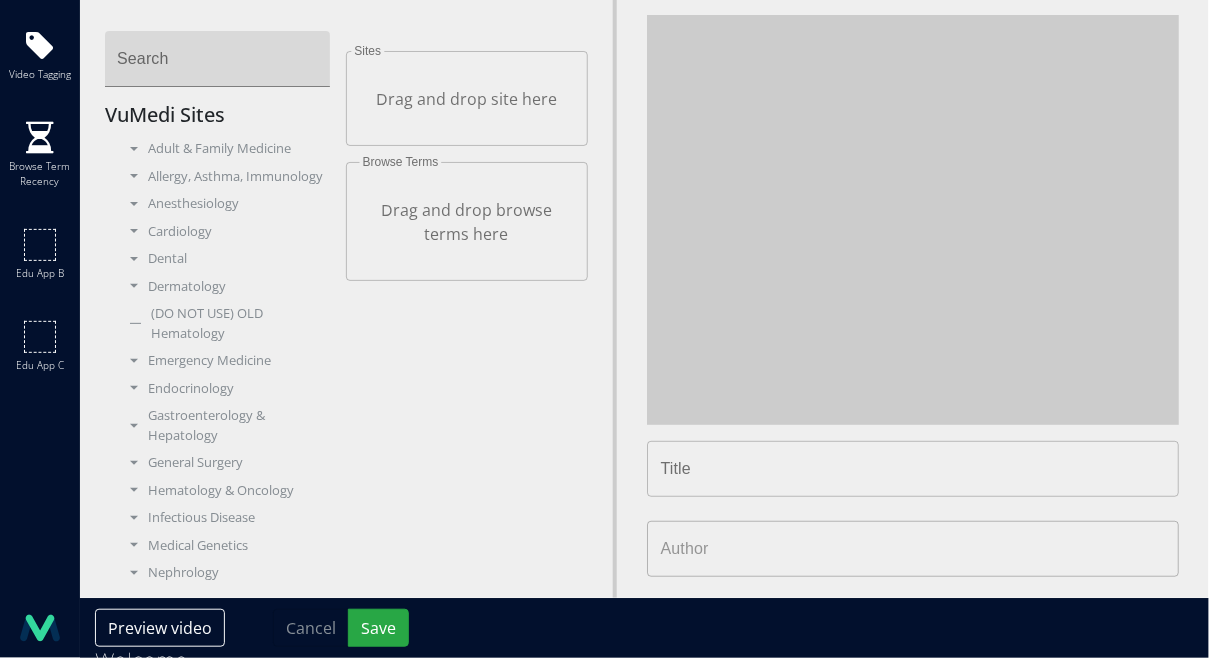 type on "**********" 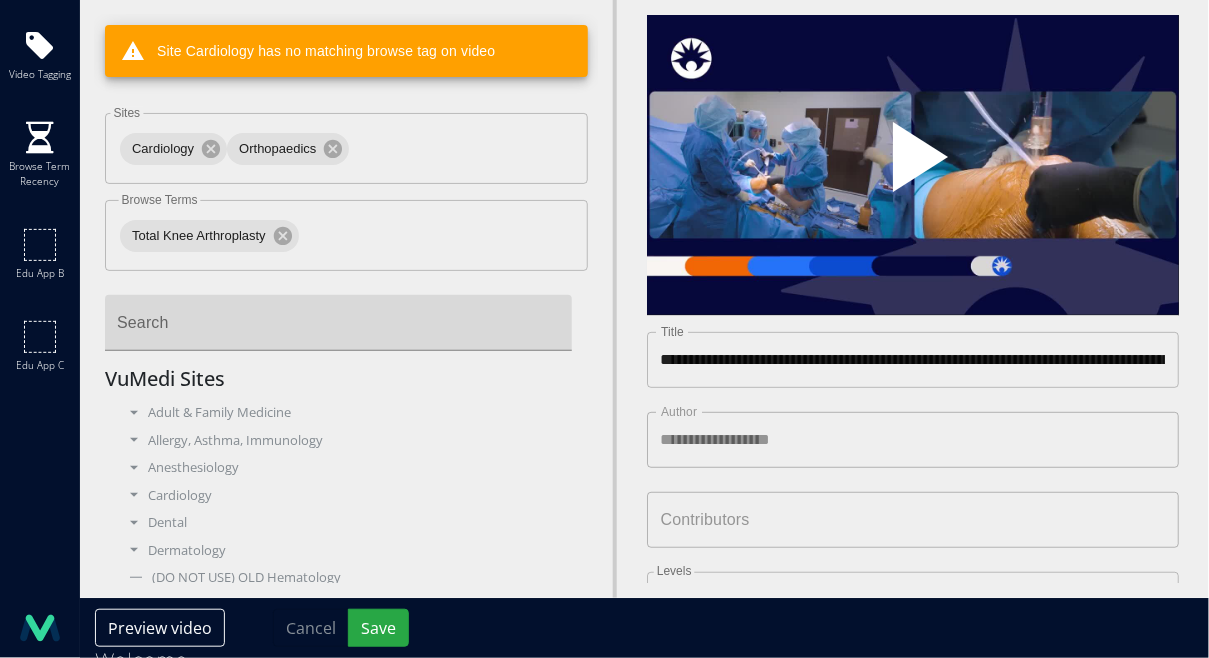 scroll, scrollTop: 0, scrollLeft: 0, axis: both 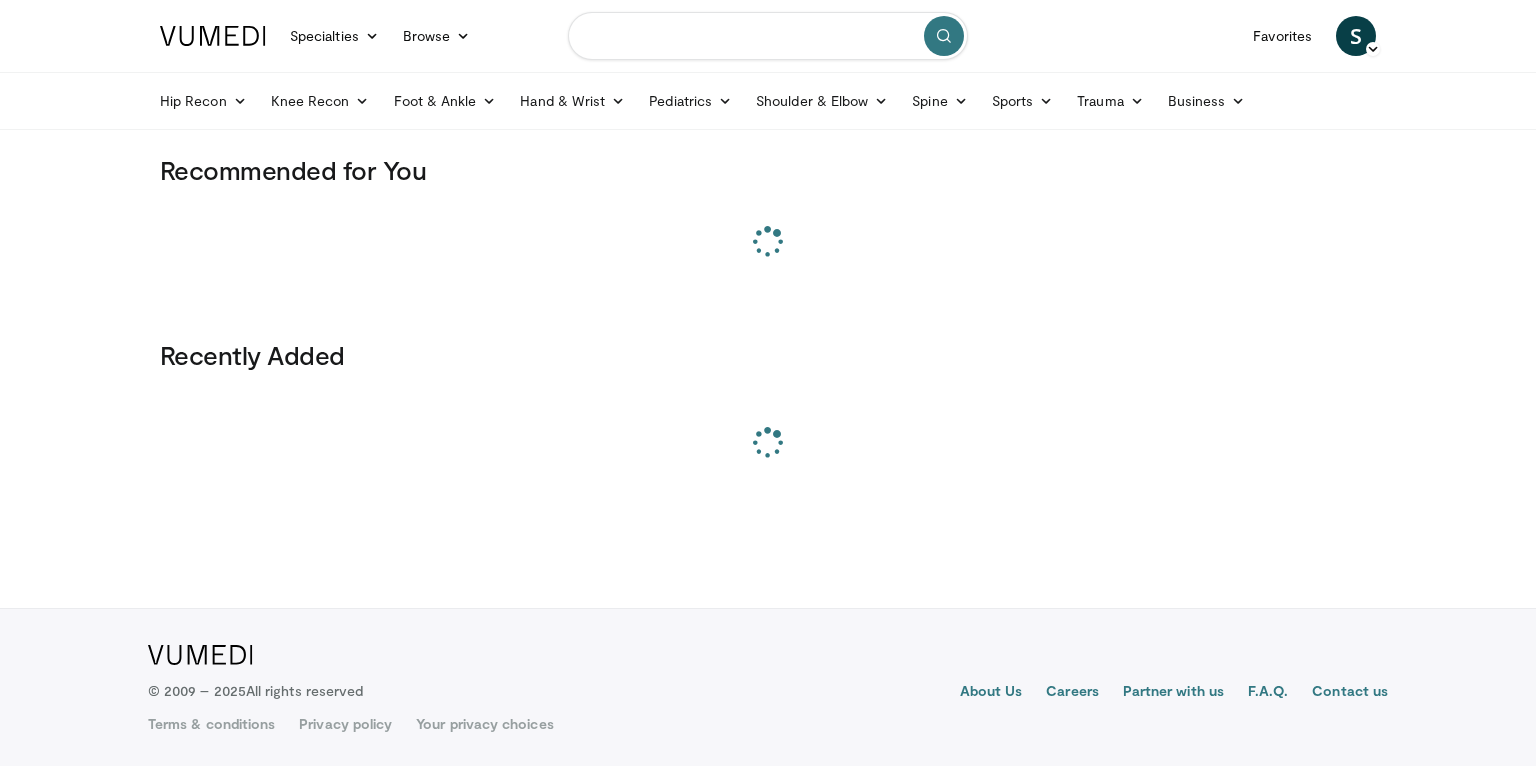 click at bounding box center [768, 36] 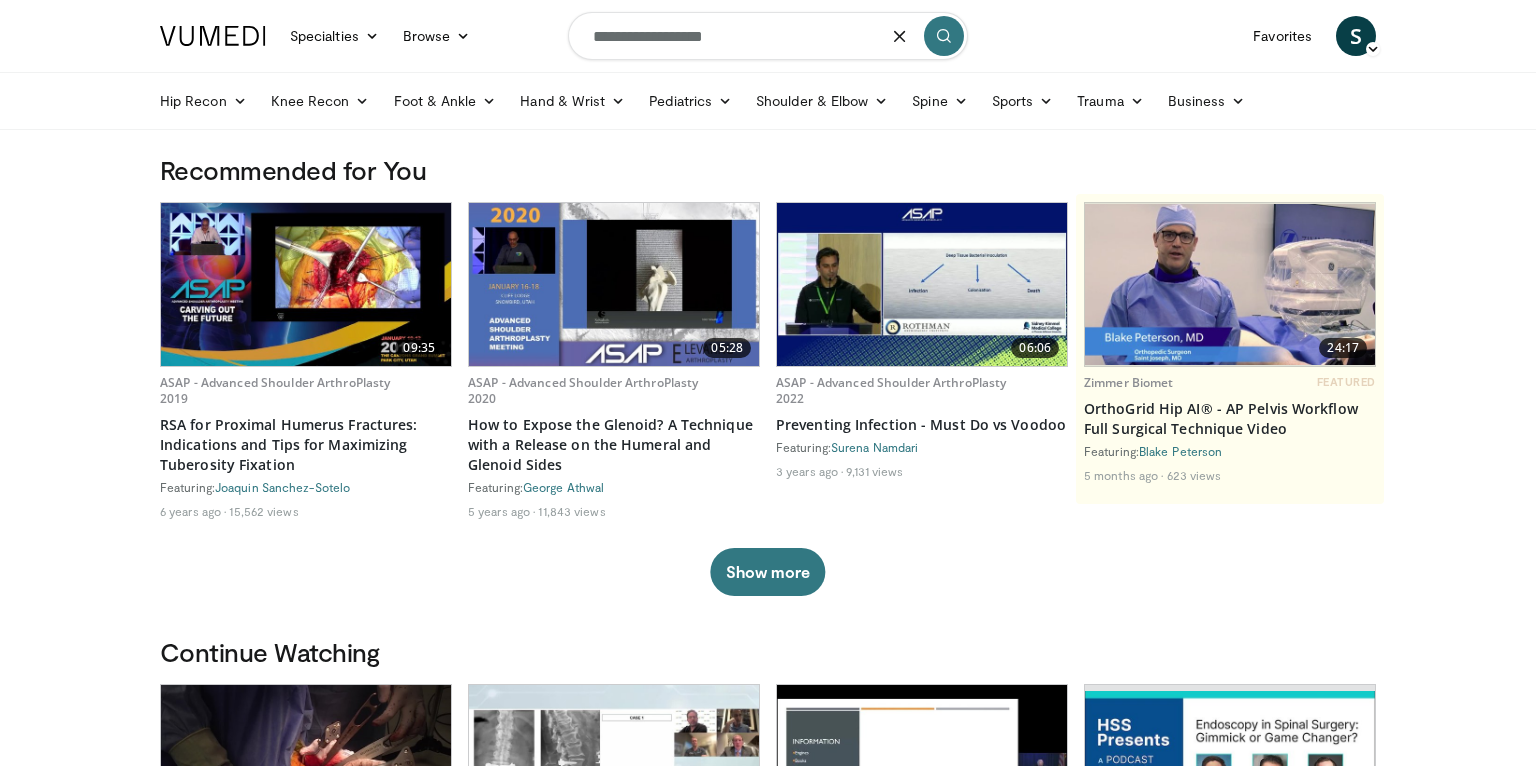 type on "**********" 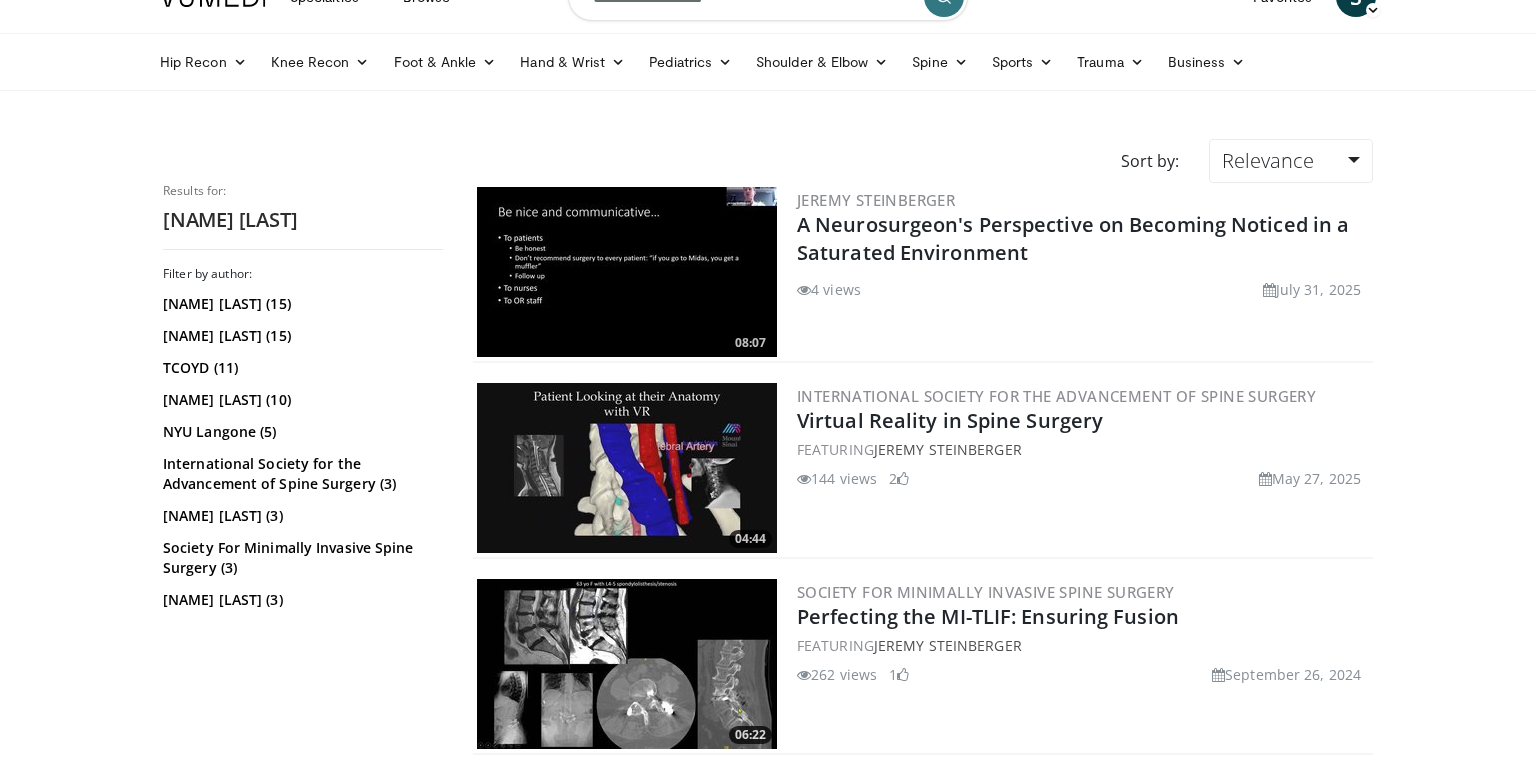 scroll, scrollTop: 50, scrollLeft: 0, axis: vertical 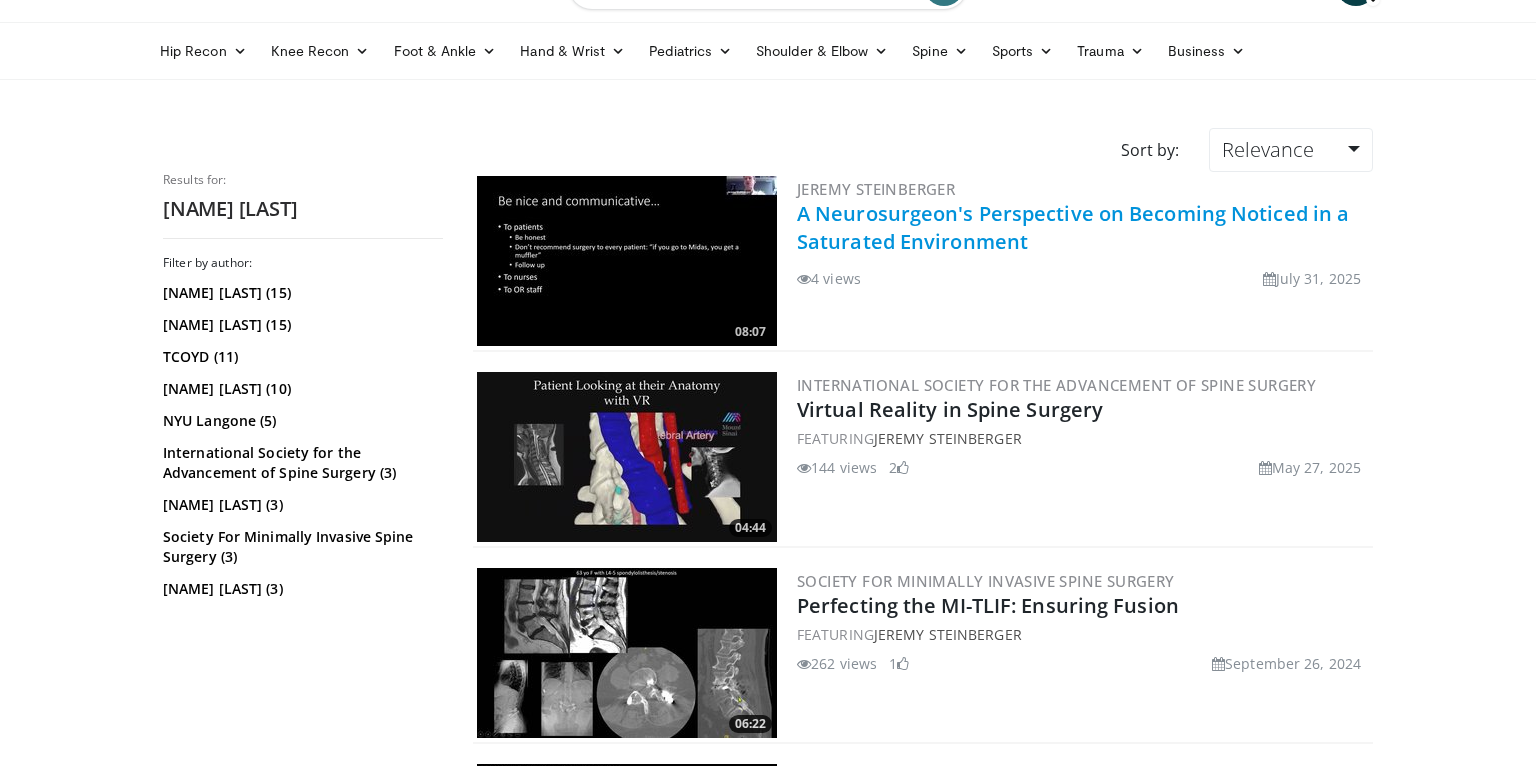 click on "A Neurosurgeon's Perspective on Becoming Noticed in a Saturated Environment" at bounding box center (1073, 227) 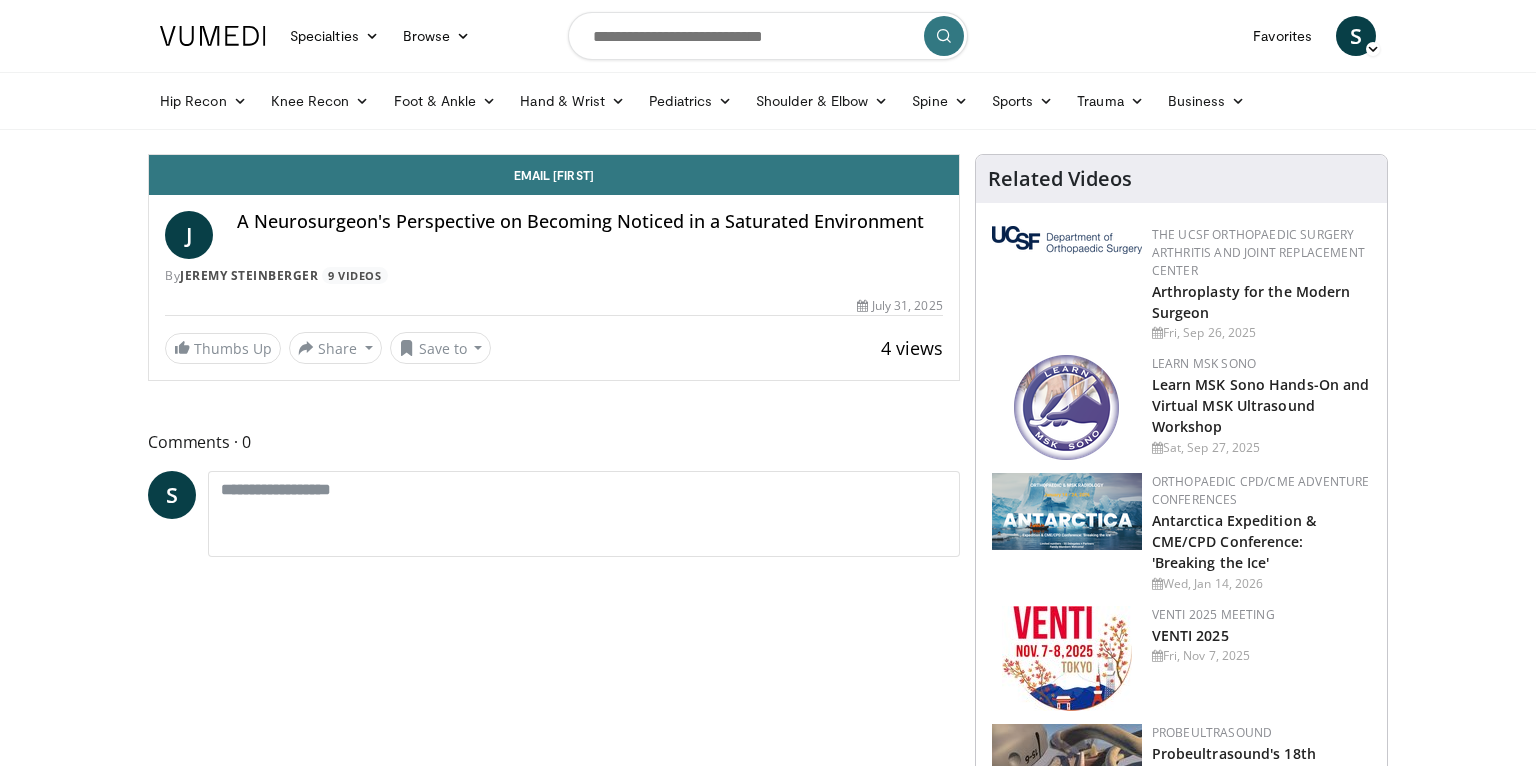 scroll, scrollTop: 0, scrollLeft: 0, axis: both 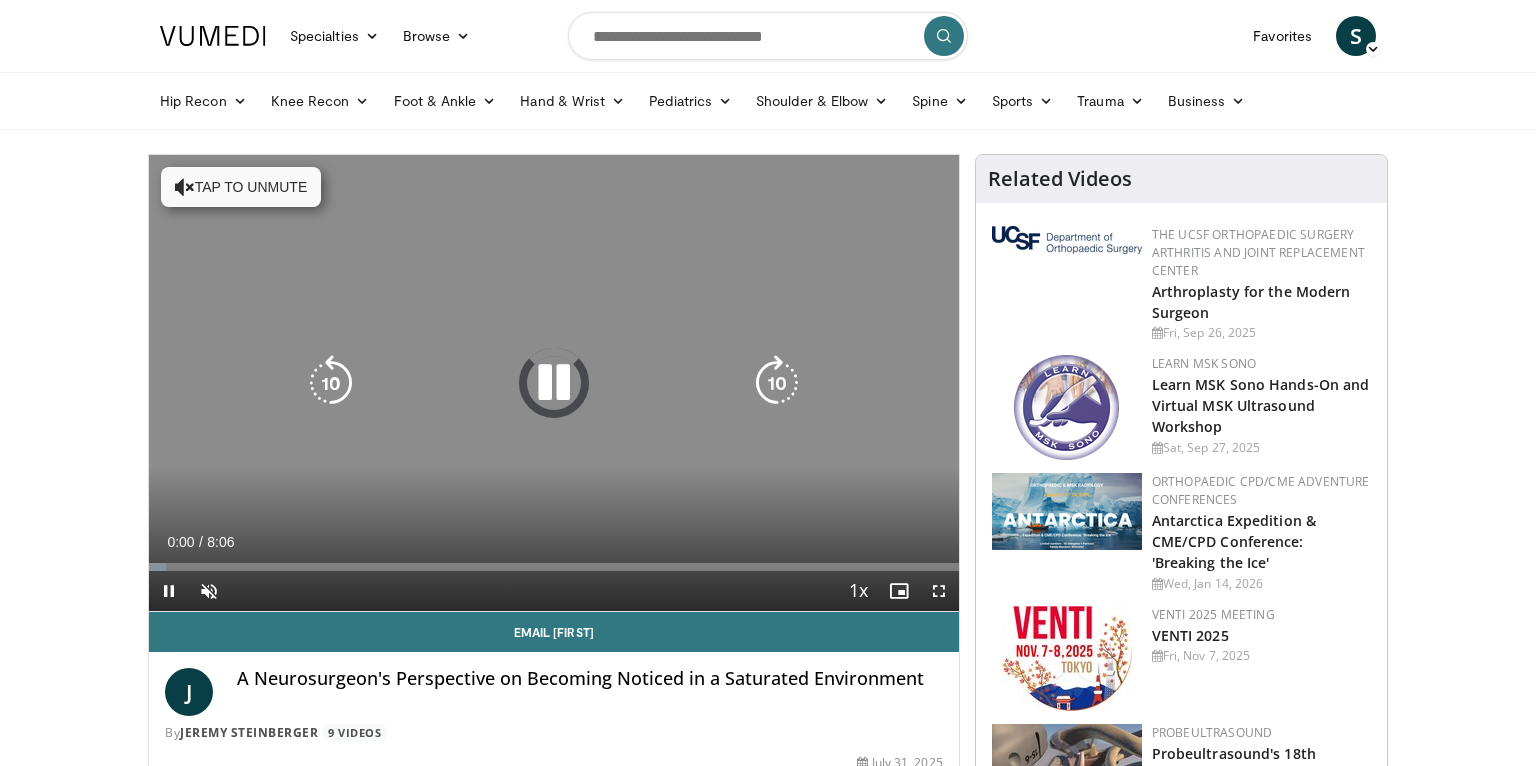 click at bounding box center (554, 383) 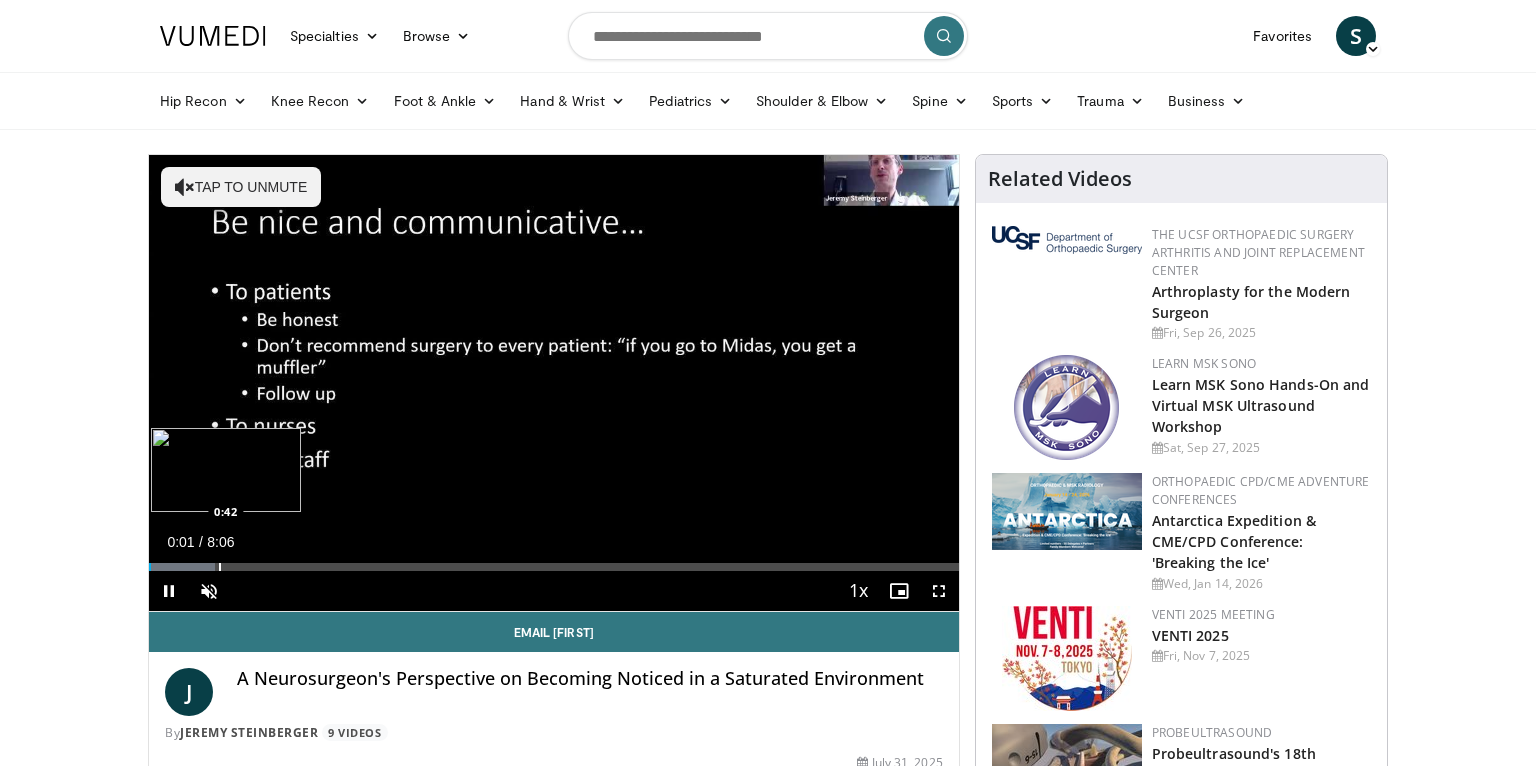 click on "Loaded :  8.16% 0:01 0:42" at bounding box center (554, 567) 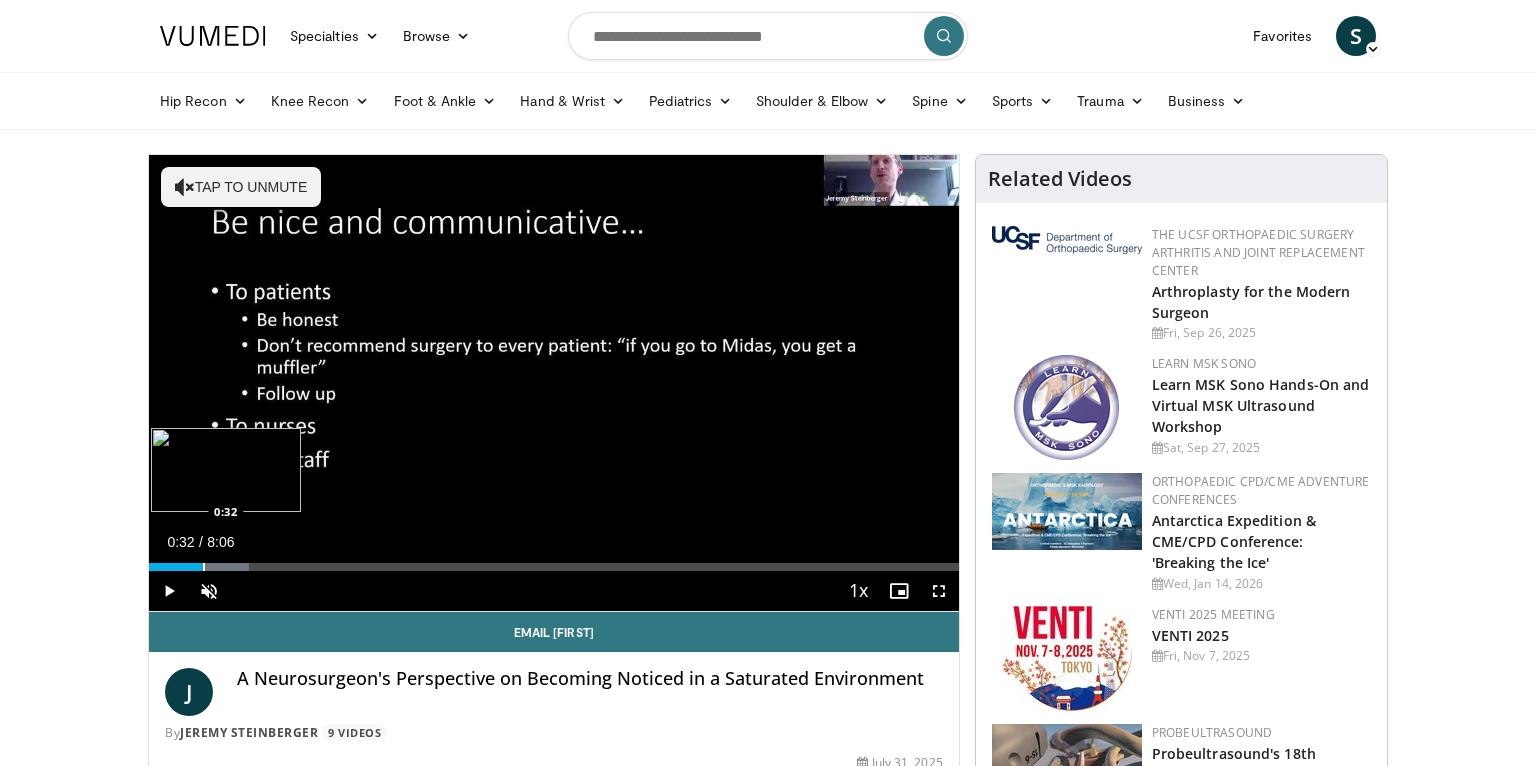 click at bounding box center (204, 567) 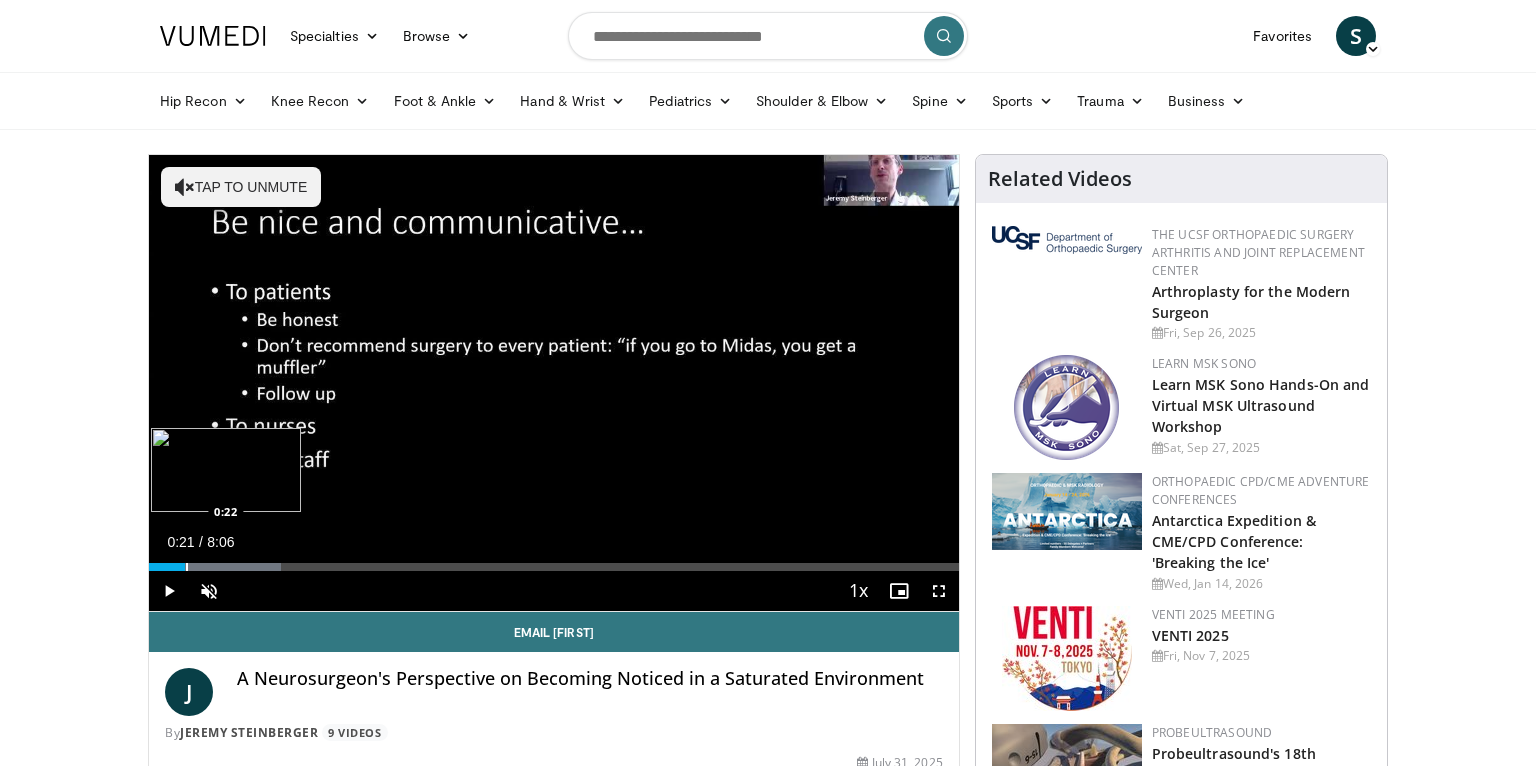 click on "Loaded :  16.32% 0:21 0:22" at bounding box center (554, 561) 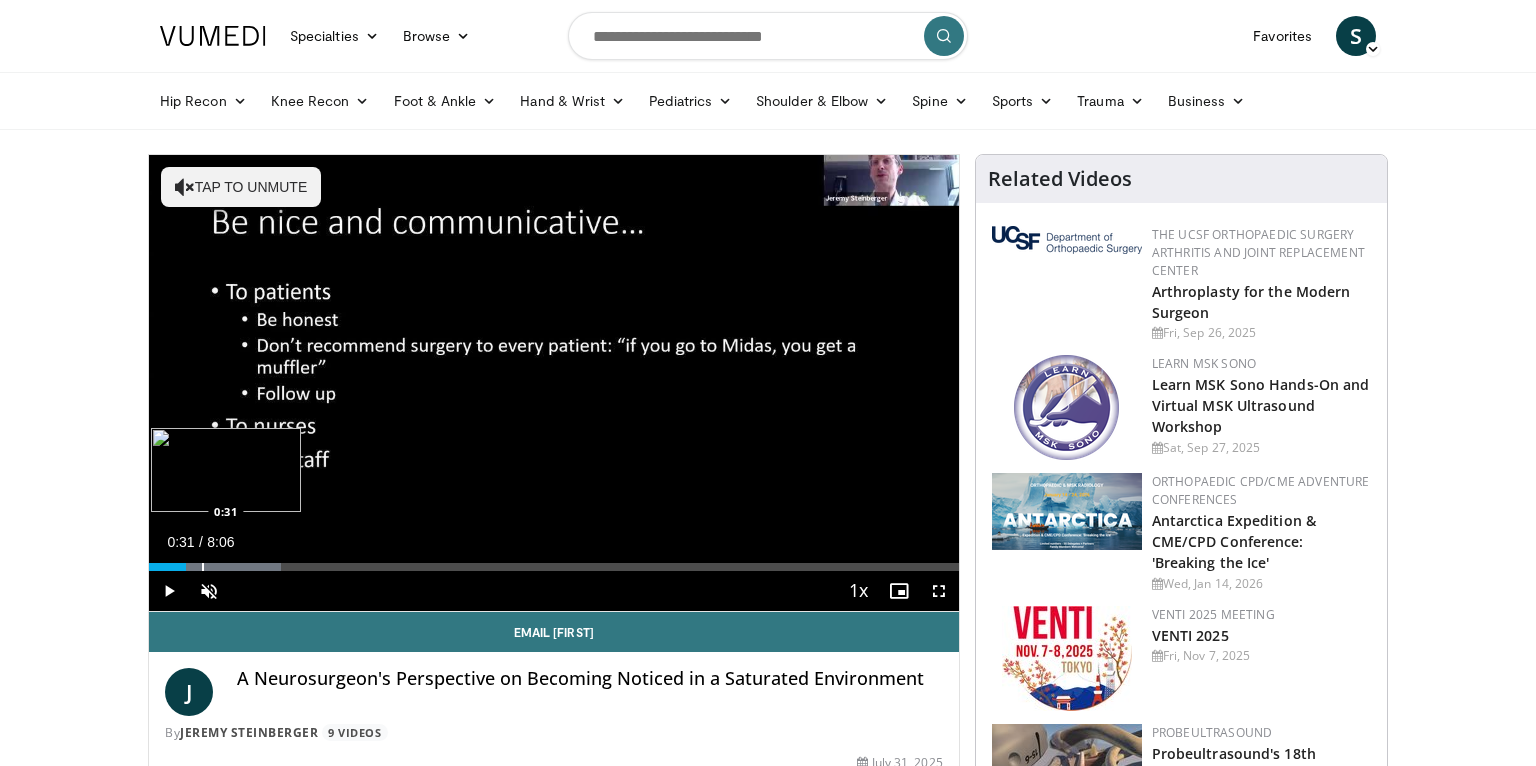 click on "Loaded :  16.32% 0:31 0:31" at bounding box center [554, 561] 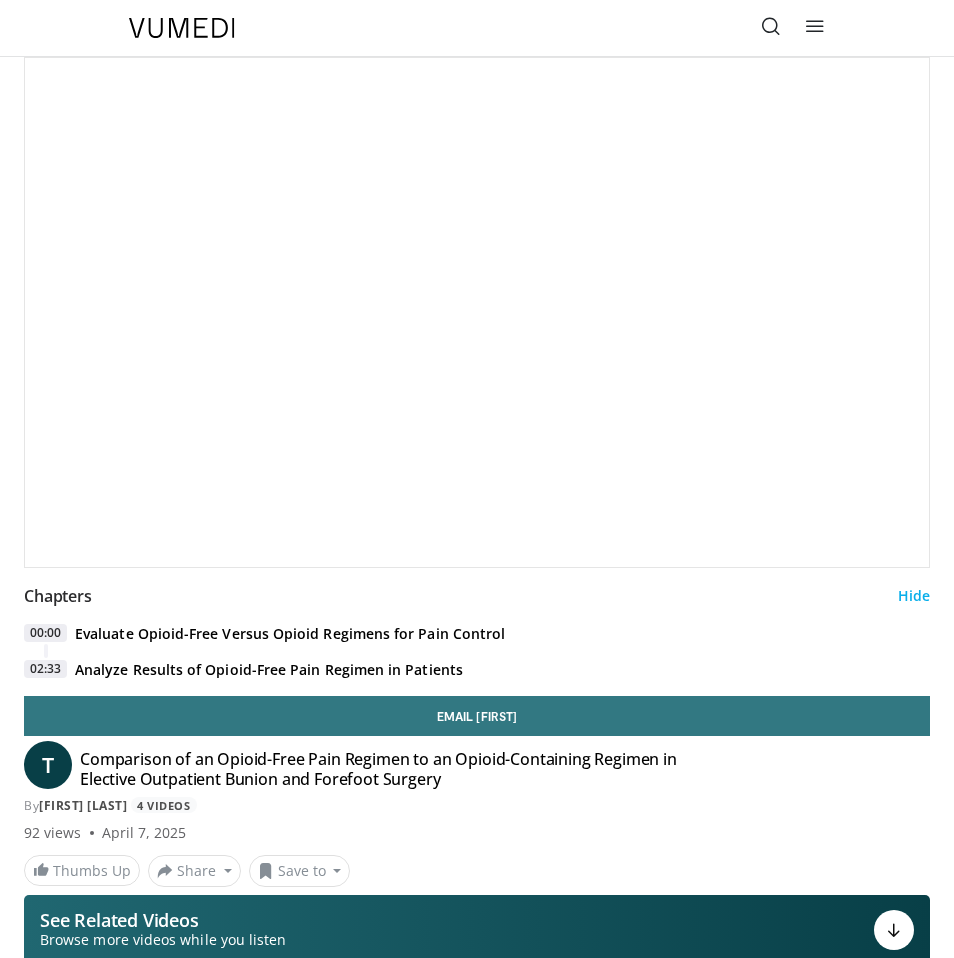 scroll, scrollTop: 0, scrollLeft: 0, axis: both 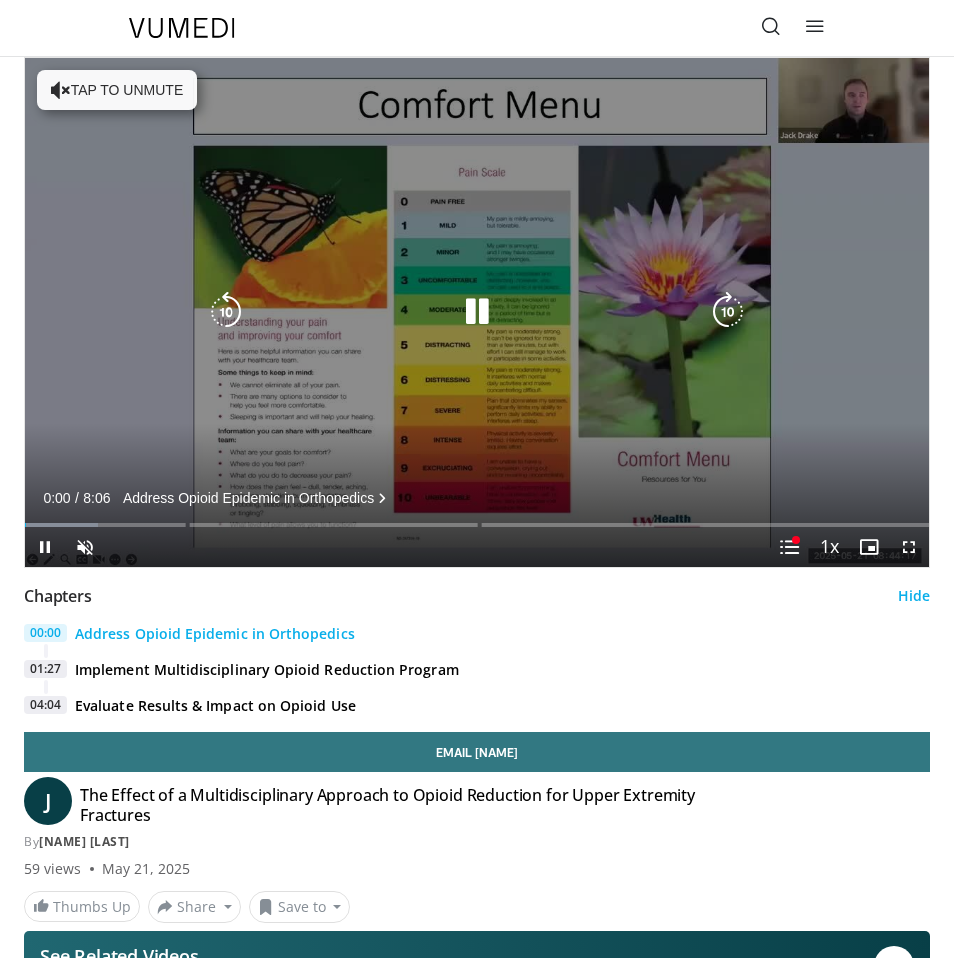 click at bounding box center (477, 312) 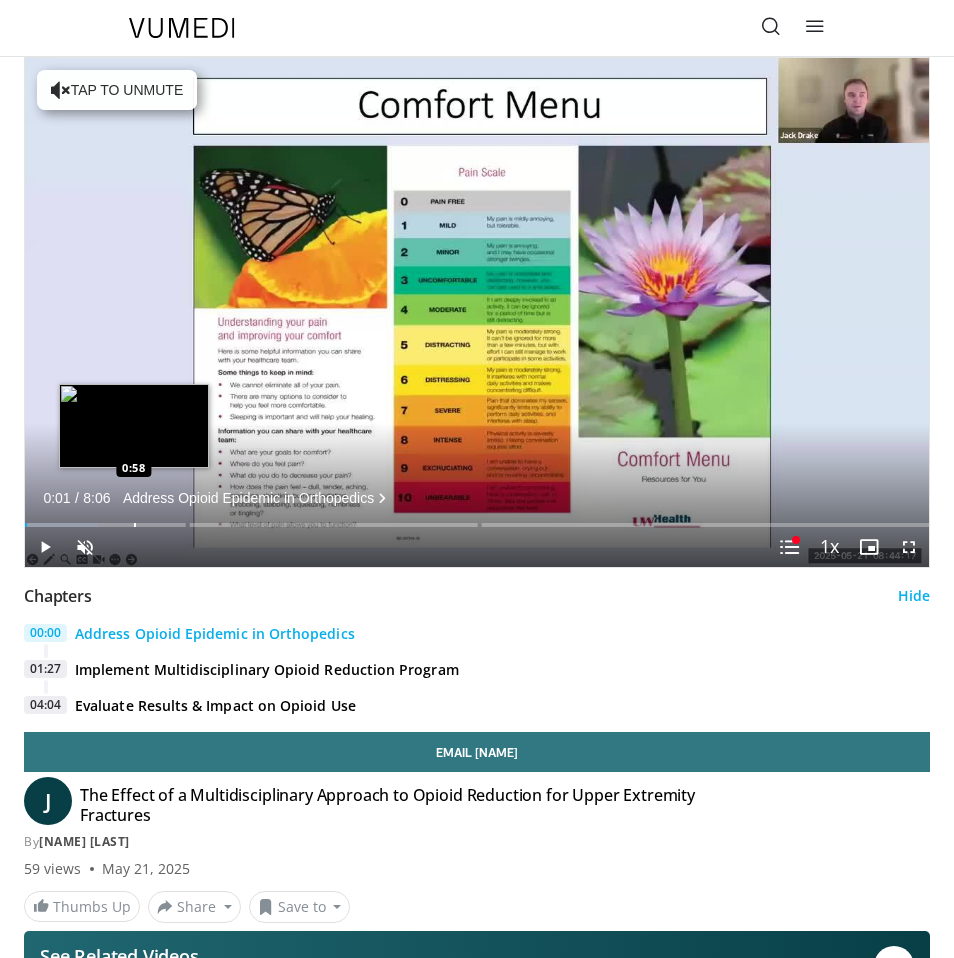 click at bounding box center [135, 525] 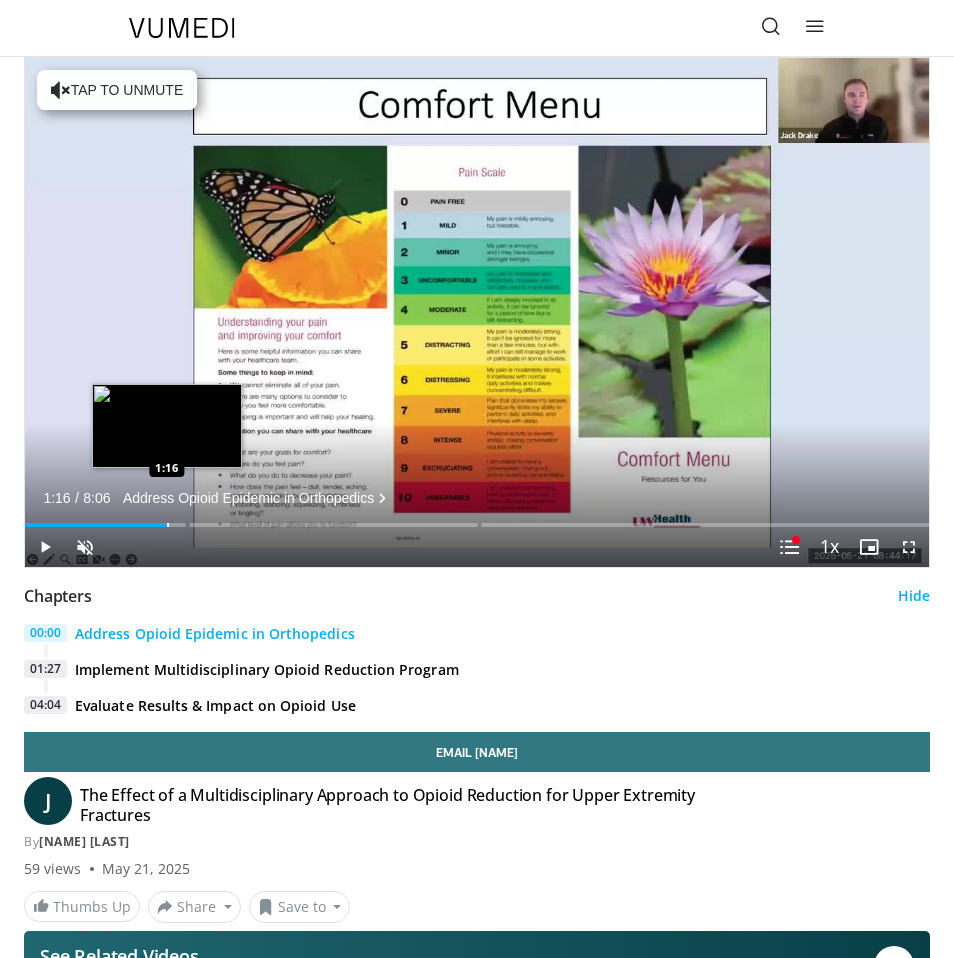 click at bounding box center [168, 525] 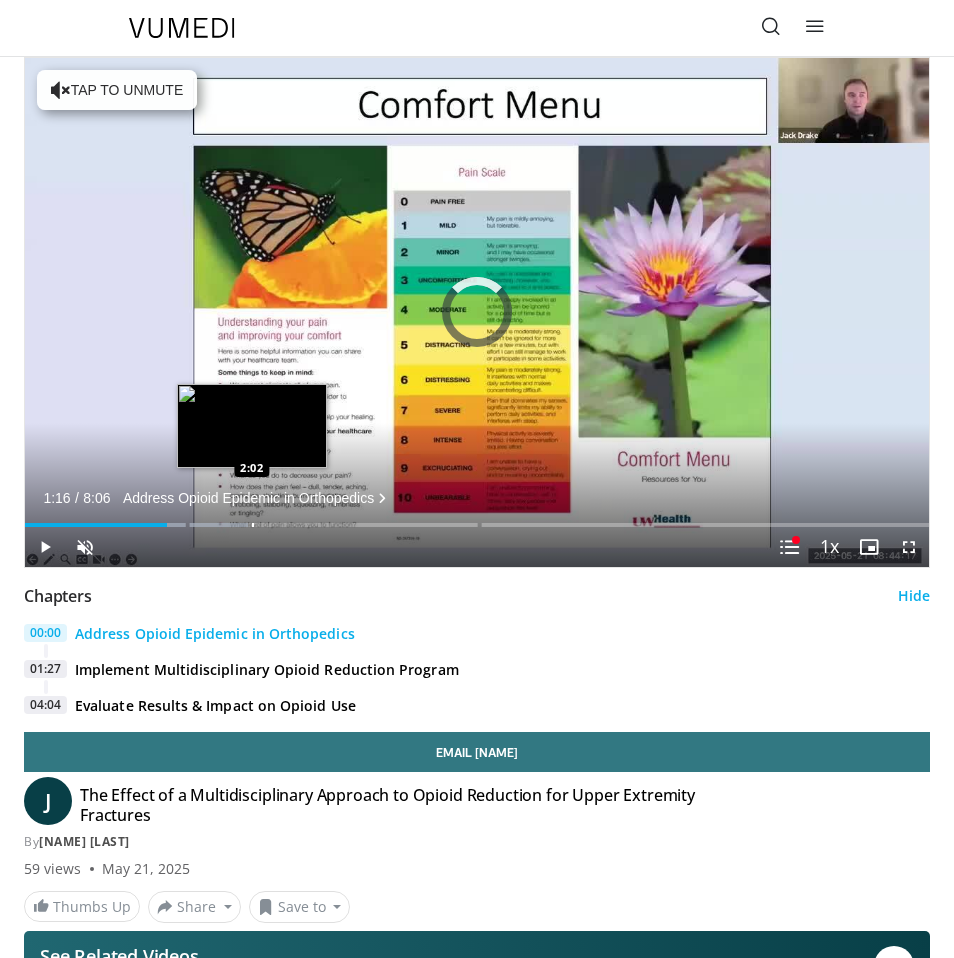 click on "Loaded :  24.65% 1:16 2:02" at bounding box center [477, 517] 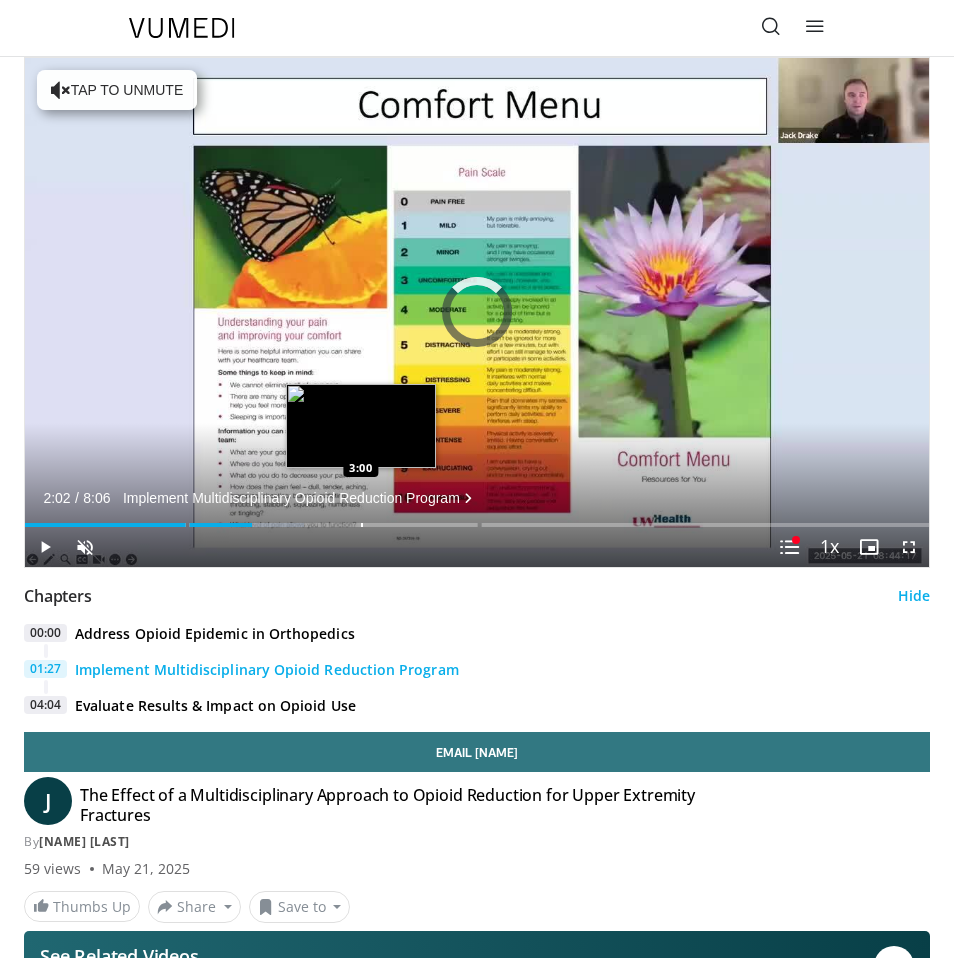 click on "Loaded :  30.81% 2:02 3:00" at bounding box center (477, 517) 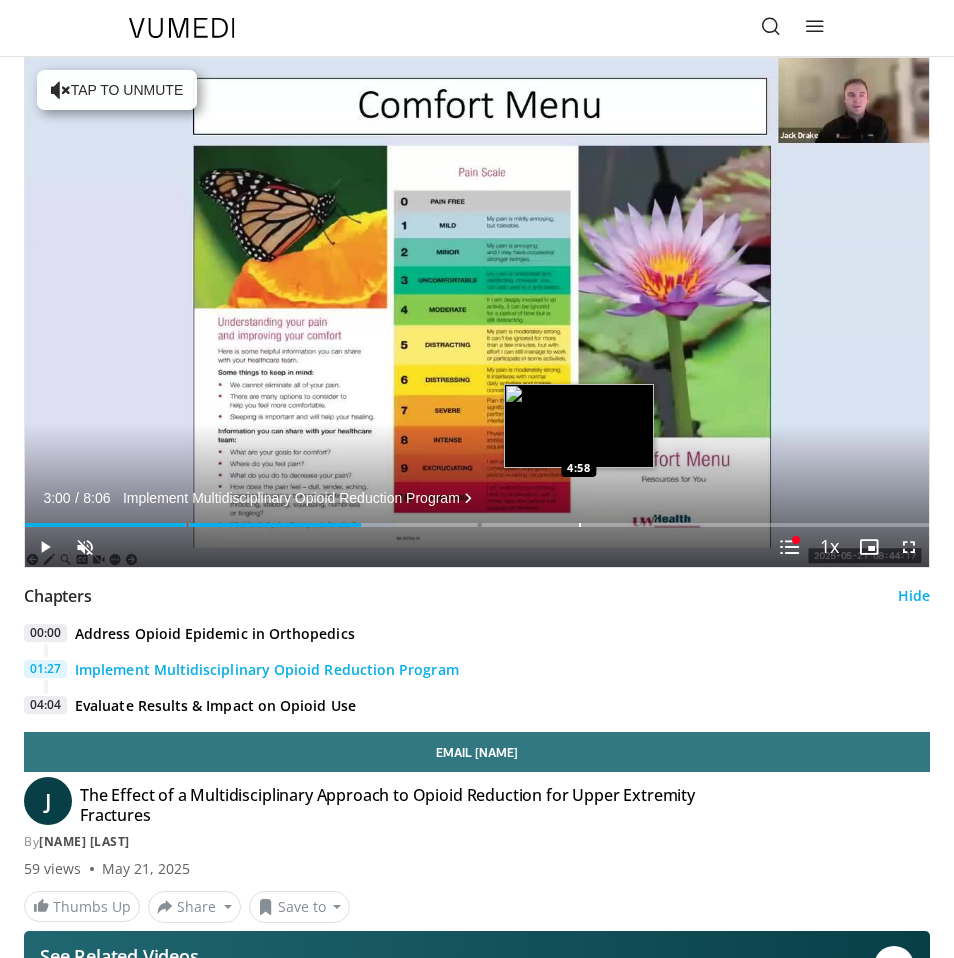 click on "Loaded :  41.08% 3:00 4:58" at bounding box center (477, 517) 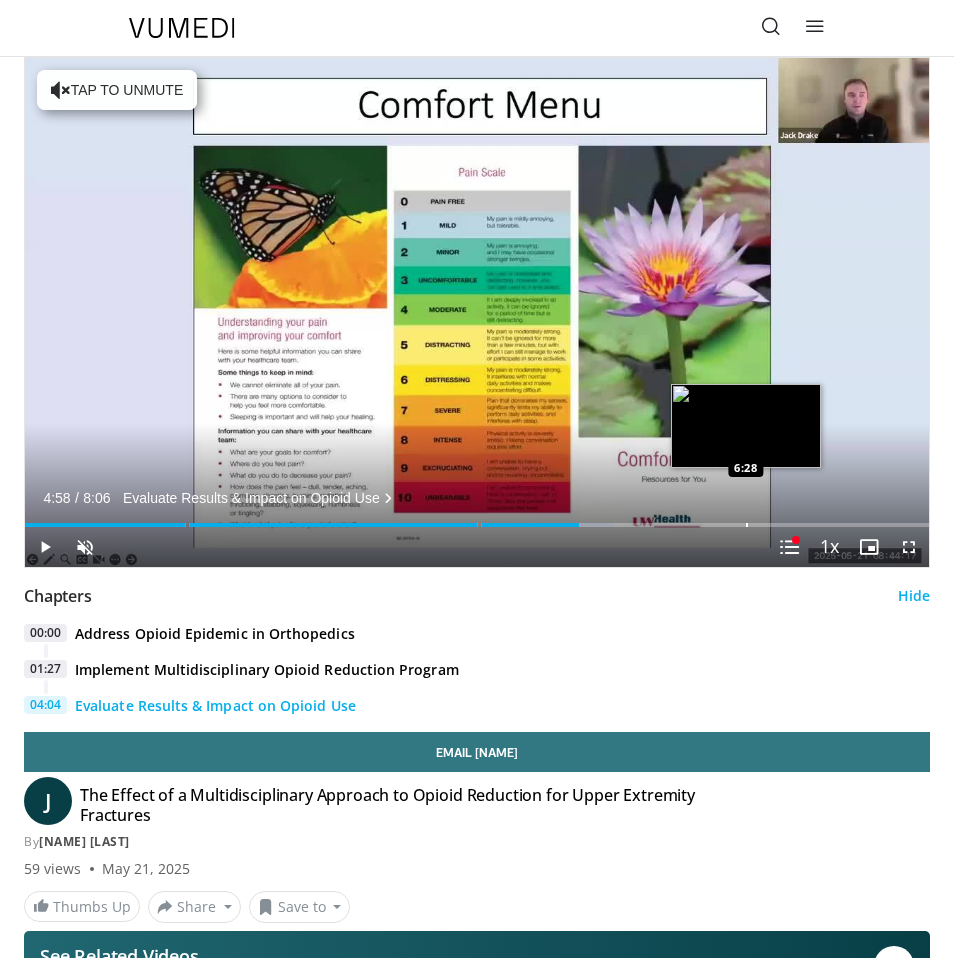 click on "Loaded :  65.19% 4:58 6:28" at bounding box center [477, 517] 